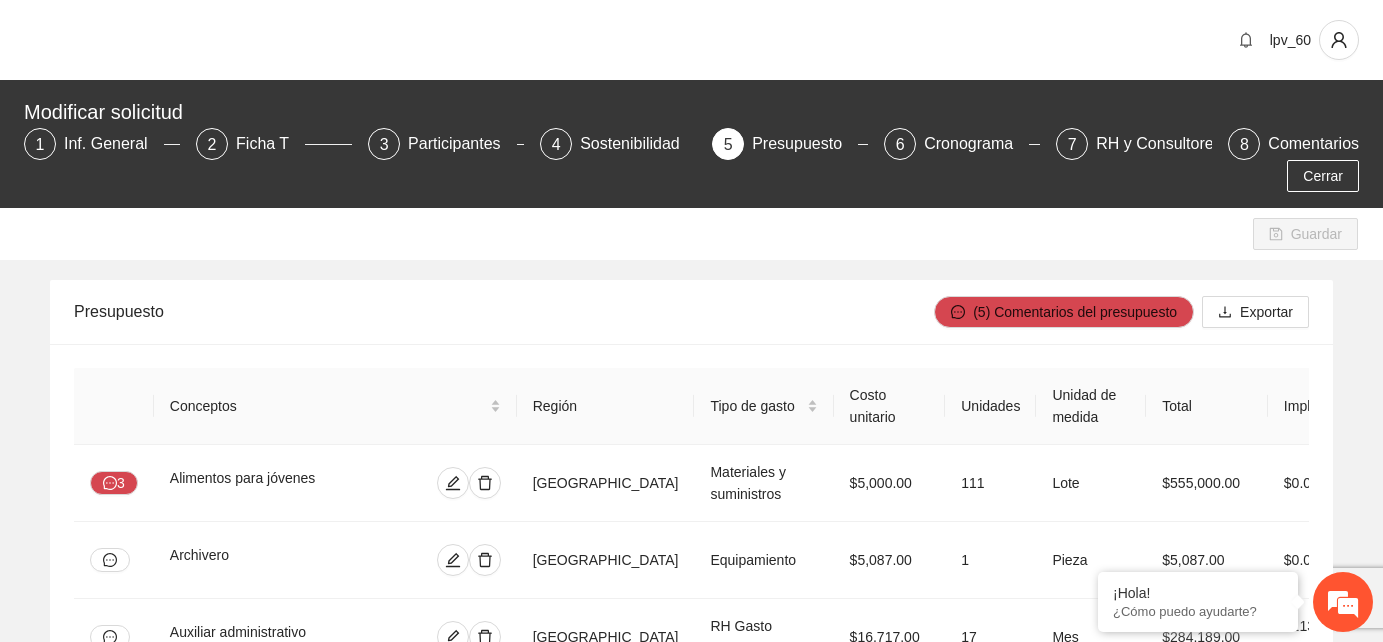 scroll, scrollTop: 0, scrollLeft: 0, axis: both 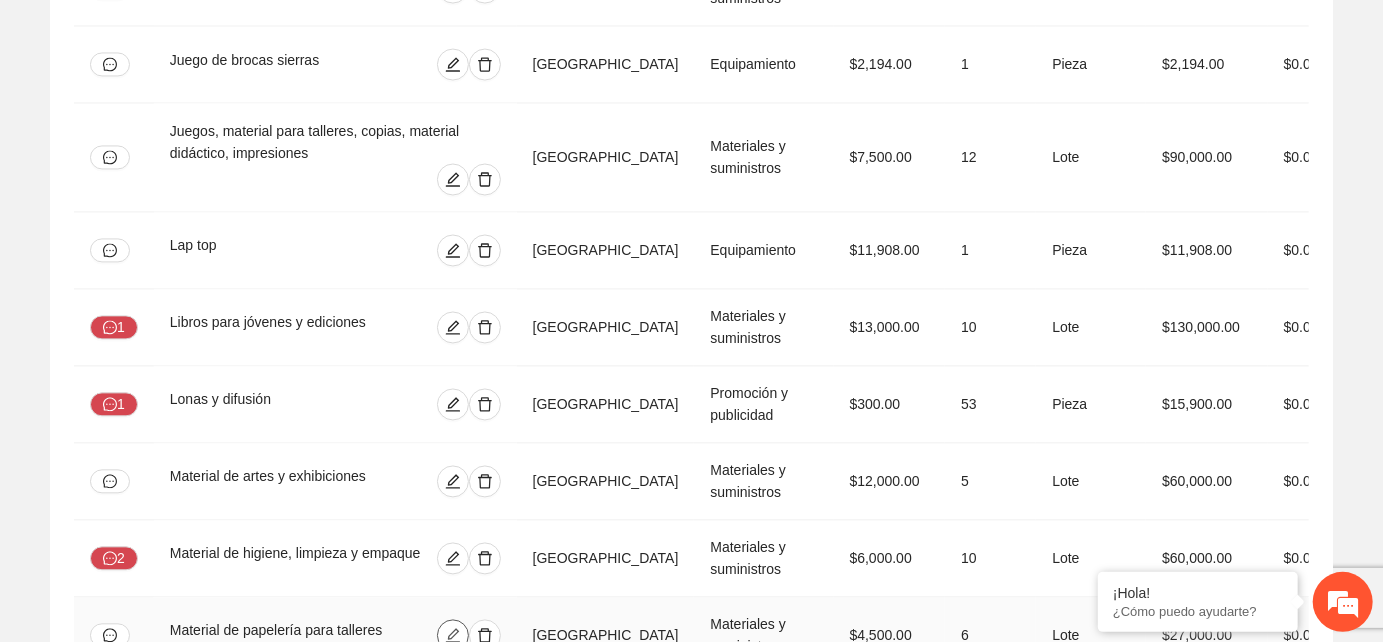 click 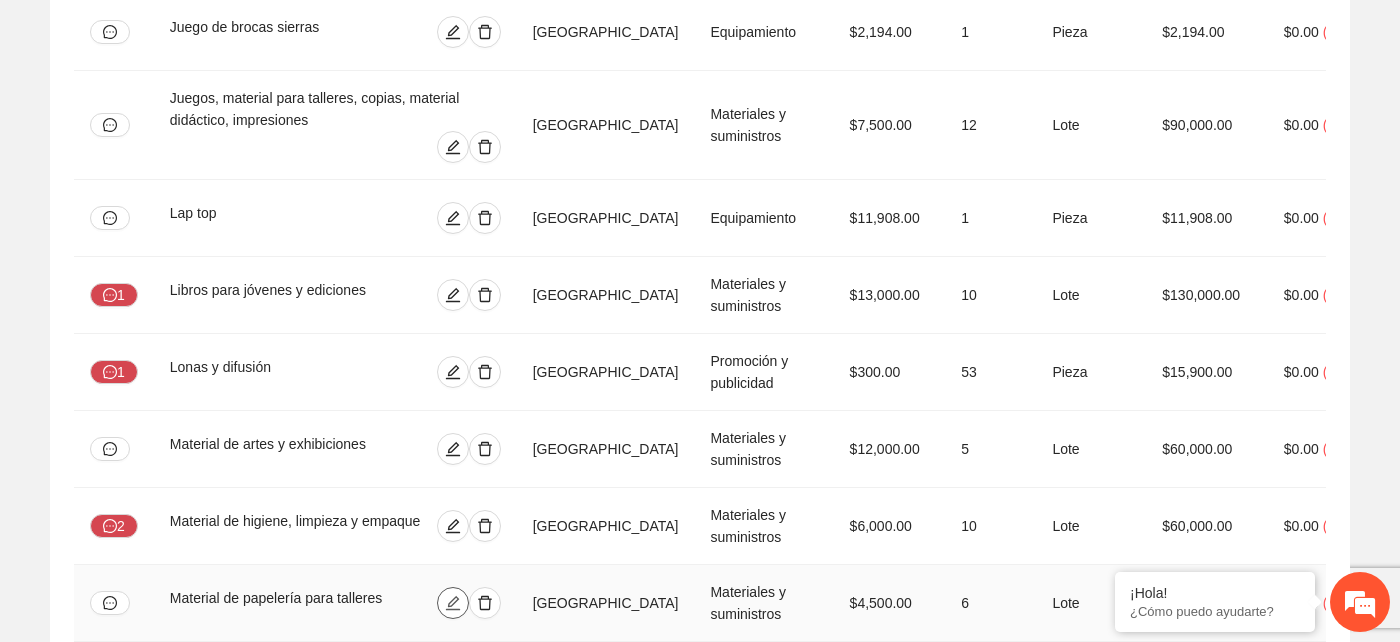 type on "**********" 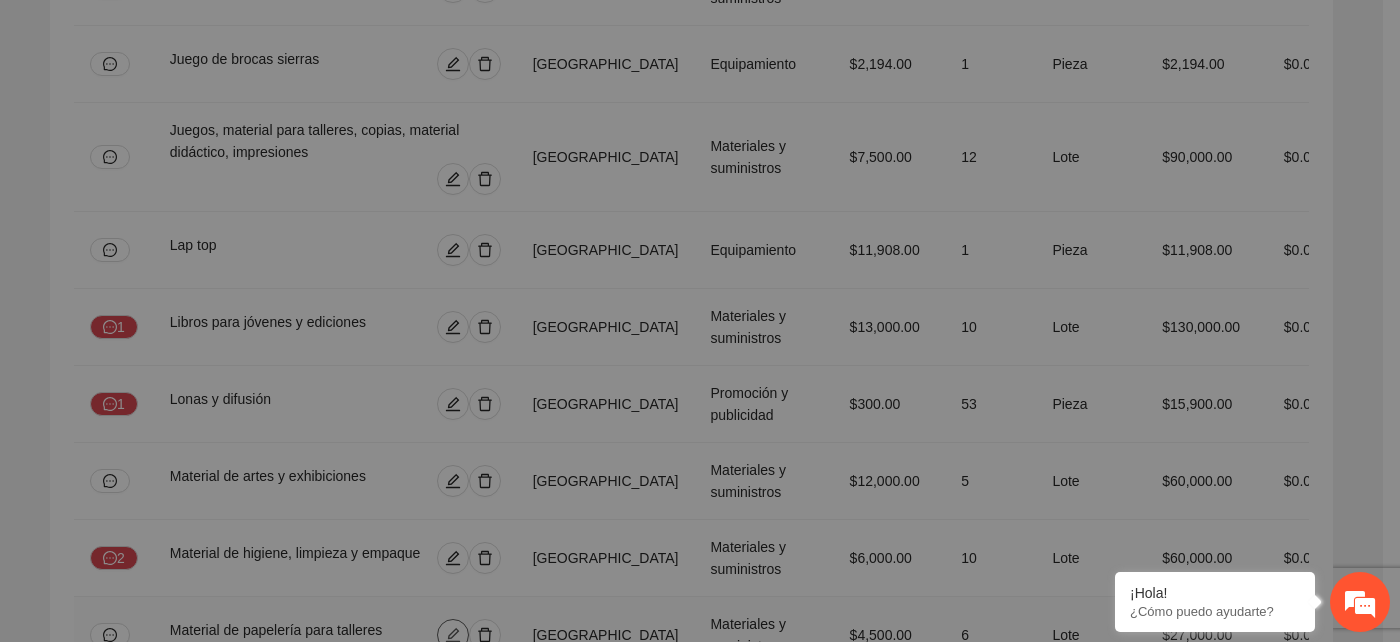 type on "*" 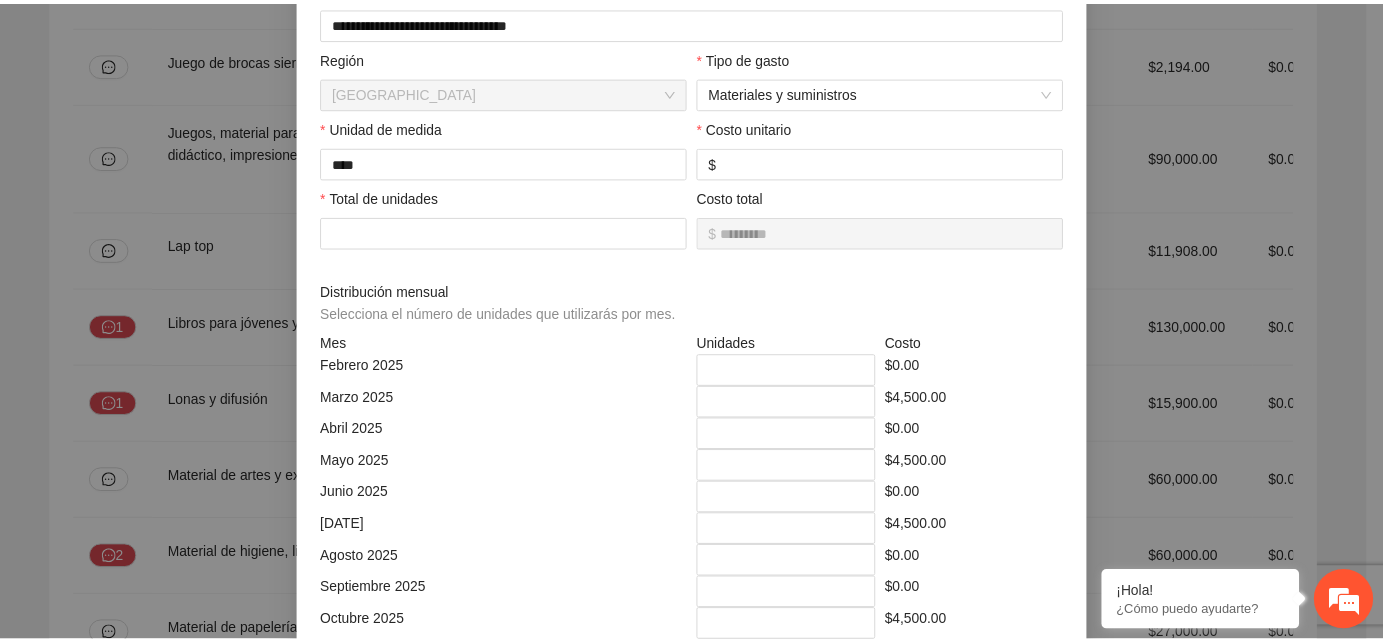 scroll, scrollTop: 0, scrollLeft: 0, axis: both 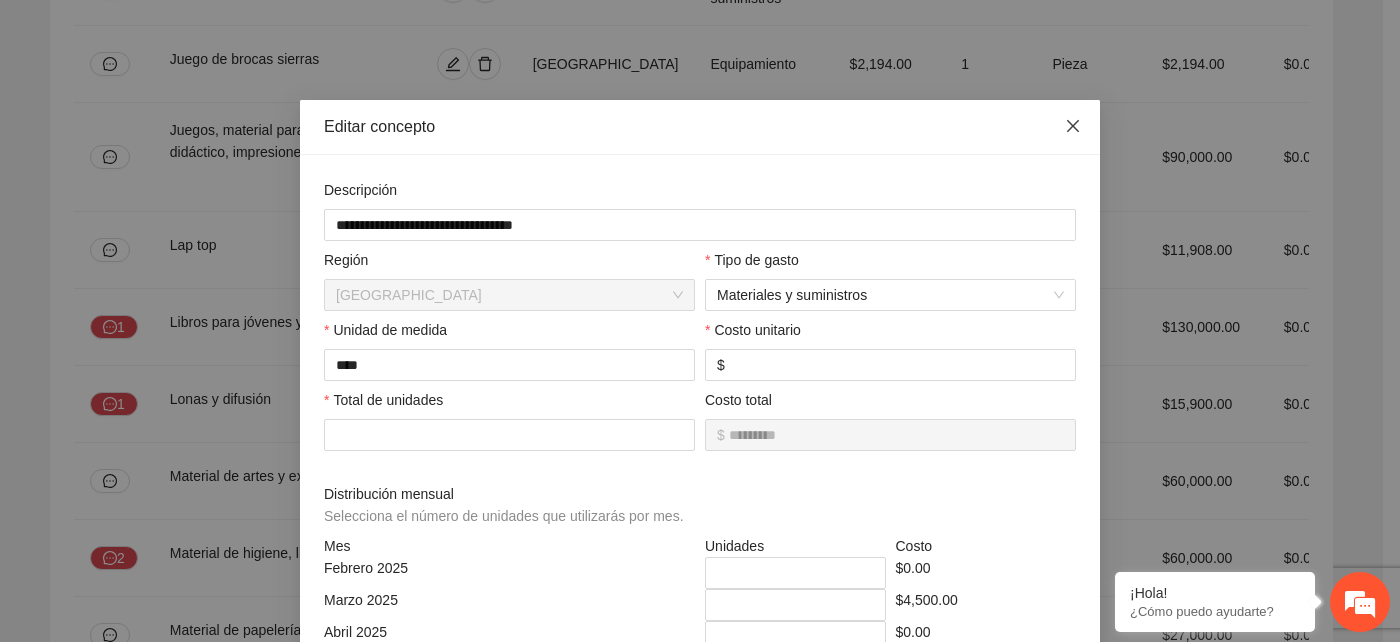 click 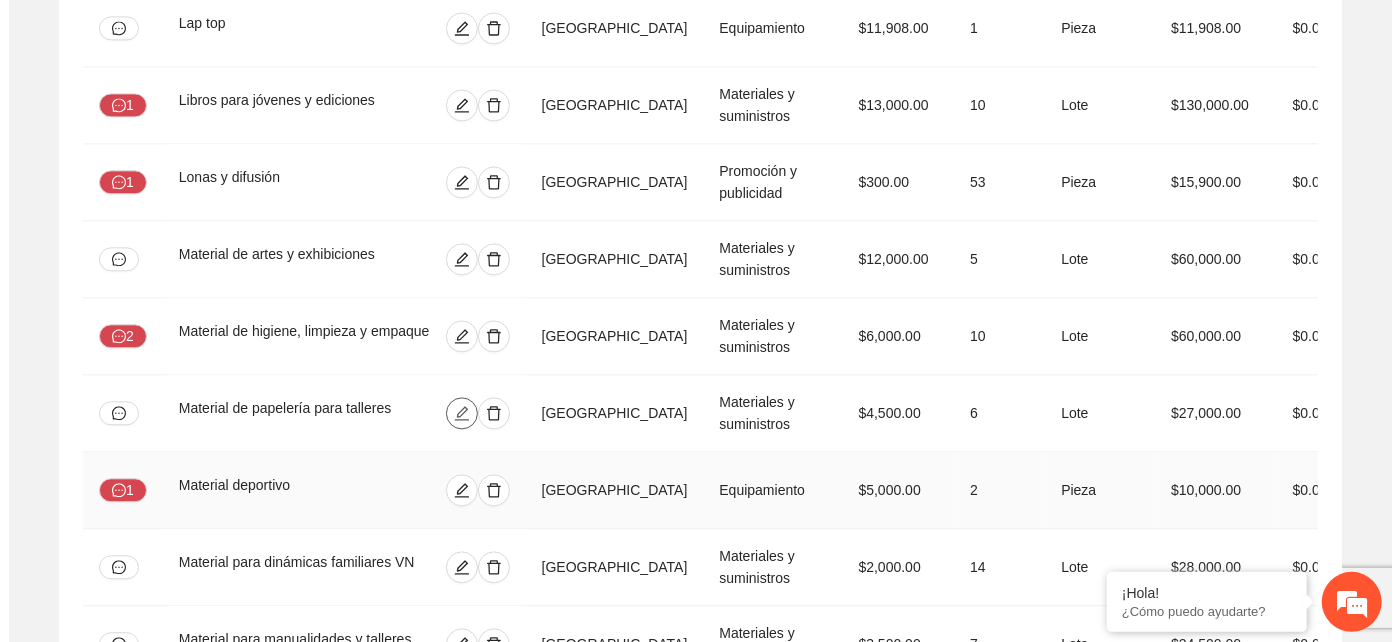 scroll, scrollTop: 2555, scrollLeft: 0, axis: vertical 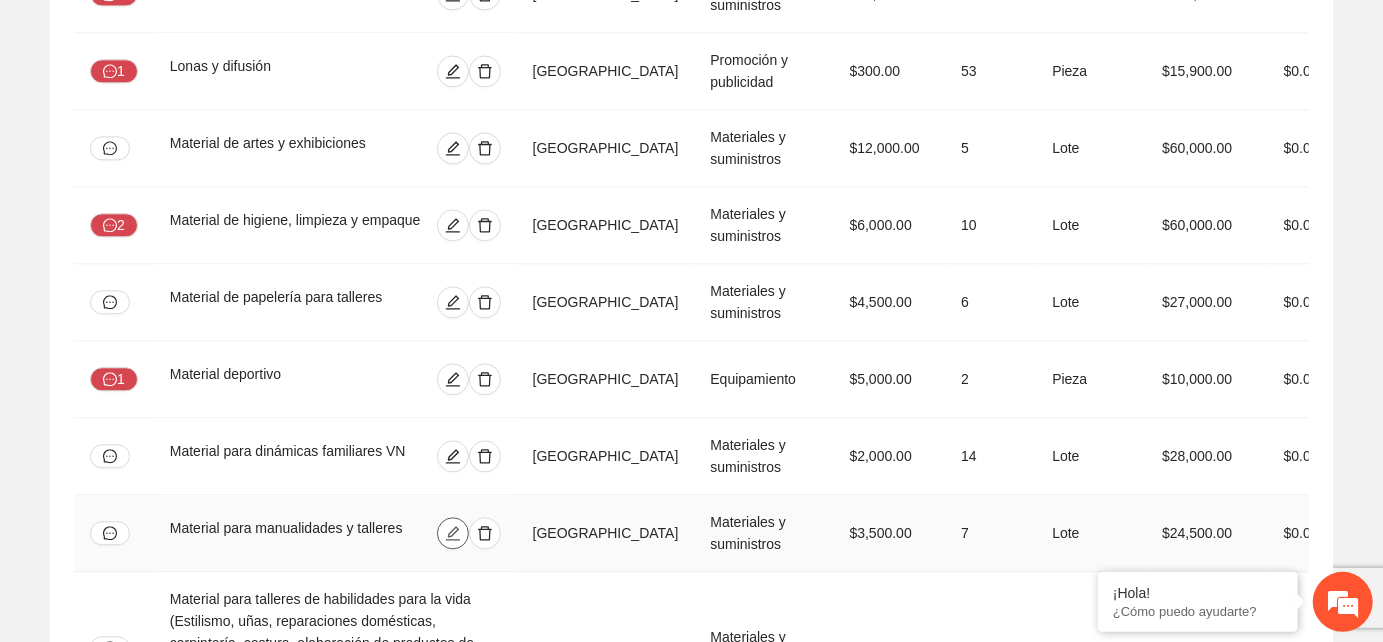 click 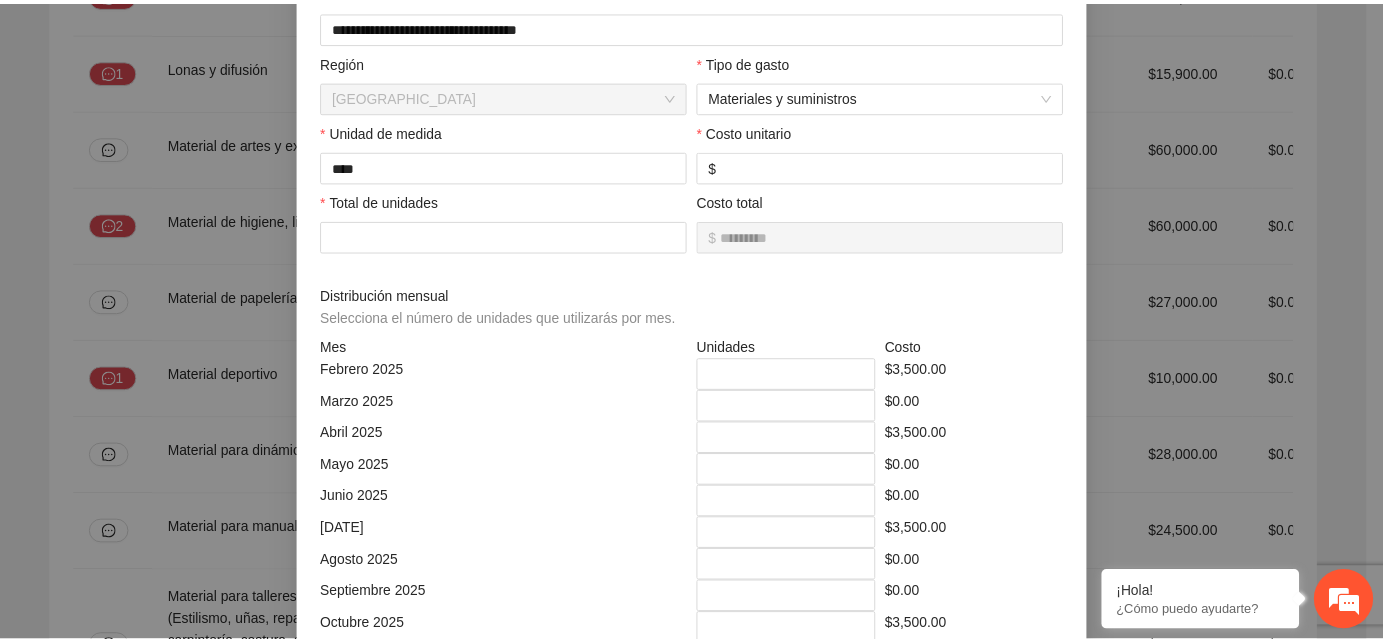scroll, scrollTop: 0, scrollLeft: 0, axis: both 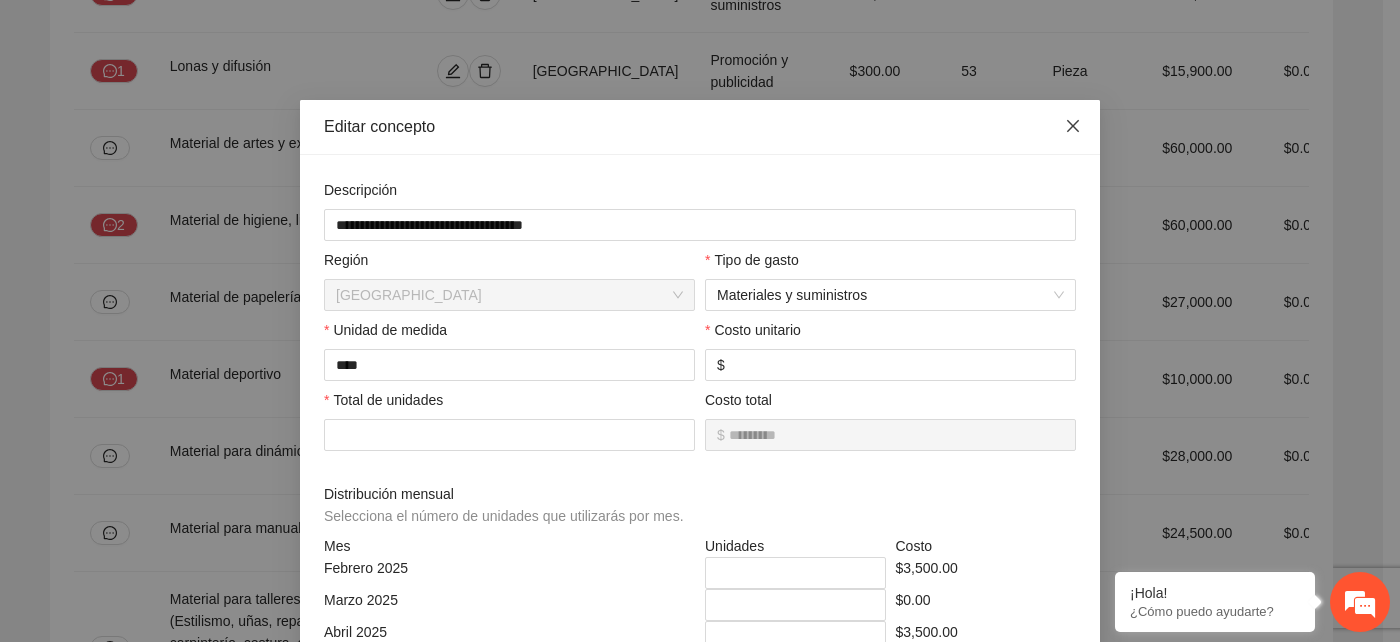 click 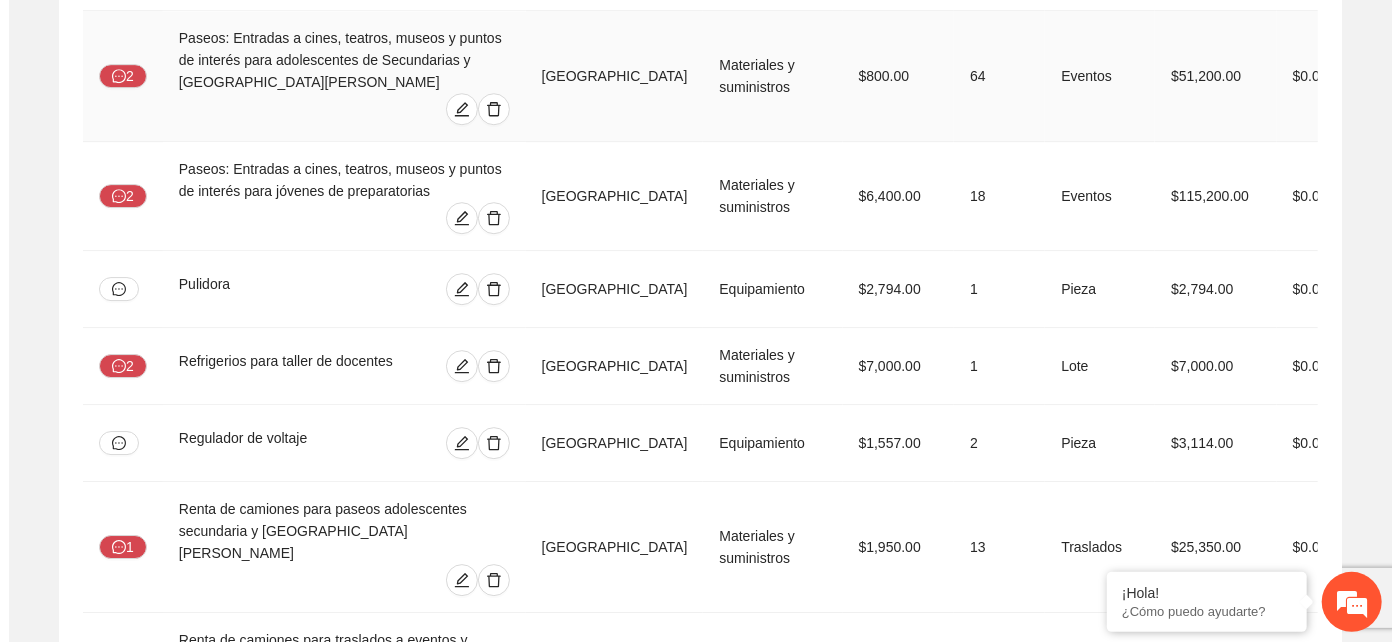scroll, scrollTop: 3444, scrollLeft: 0, axis: vertical 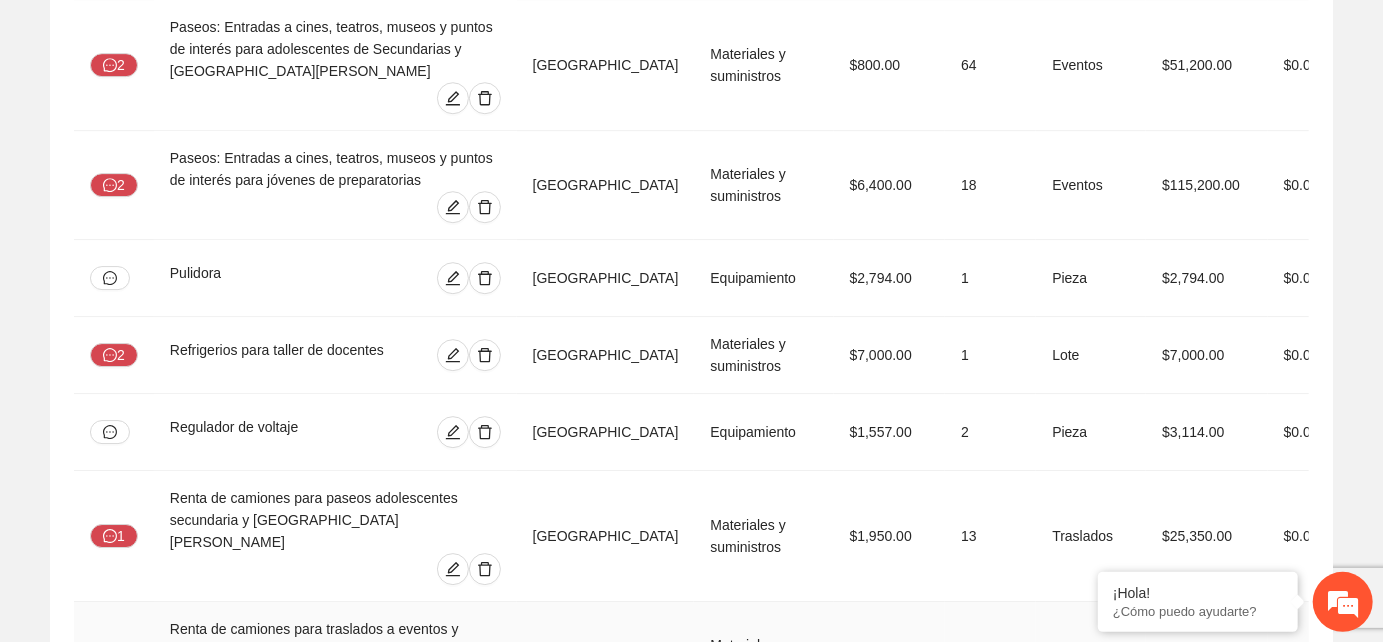 click 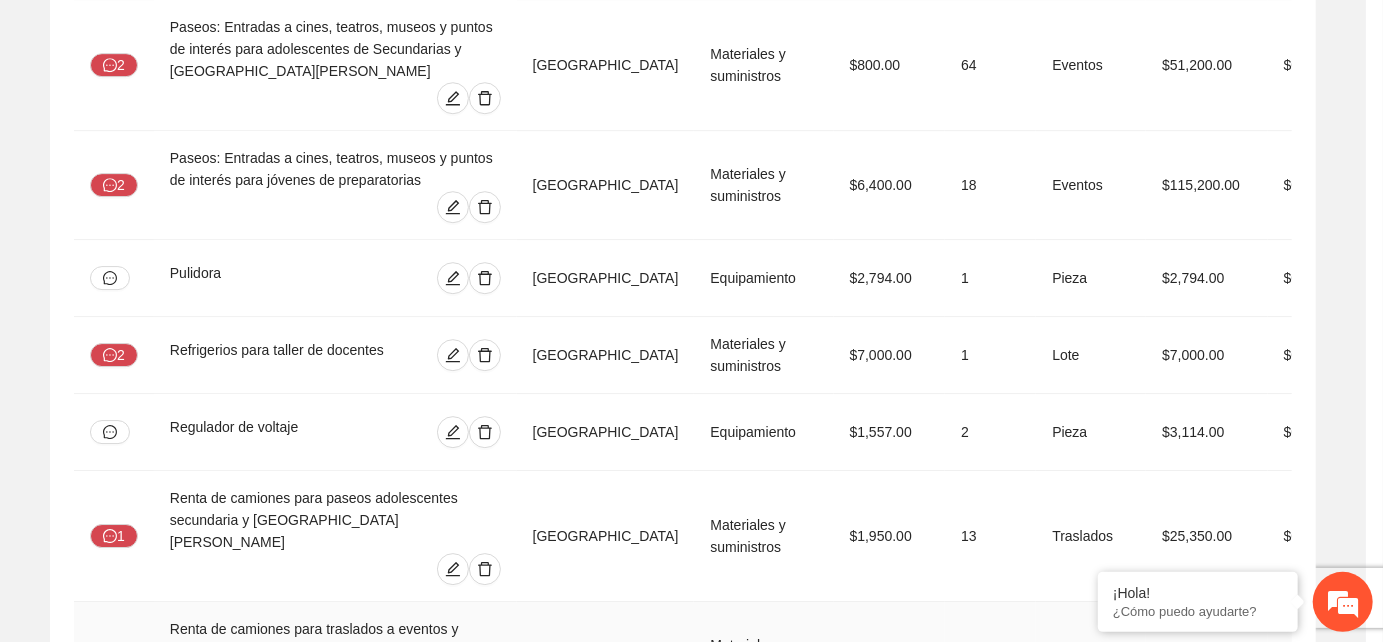 type on "**********" 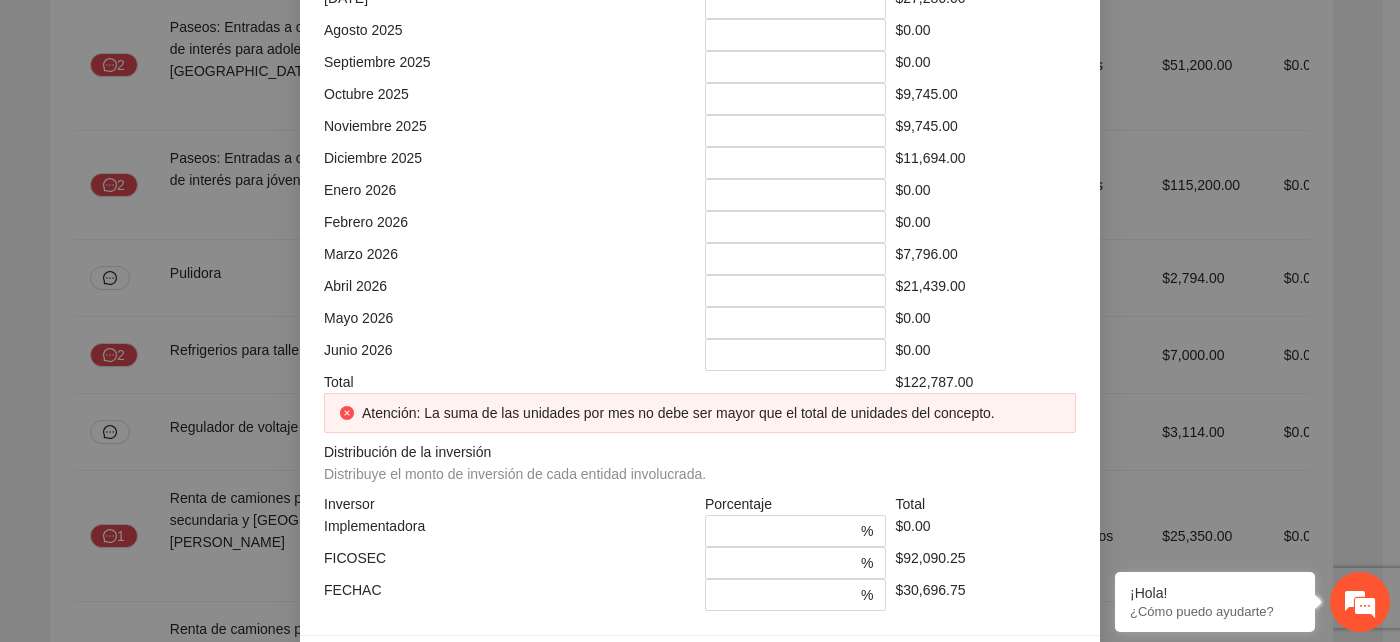 scroll, scrollTop: 777, scrollLeft: 0, axis: vertical 